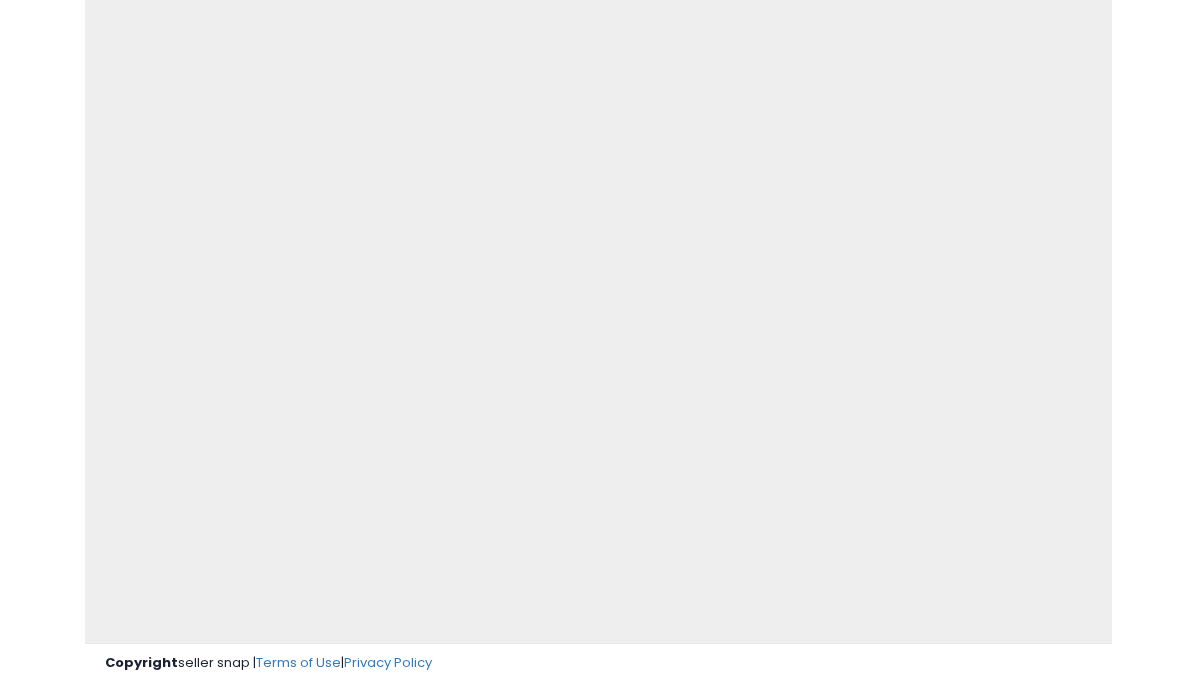 scroll, scrollTop: 197, scrollLeft: 0, axis: vertical 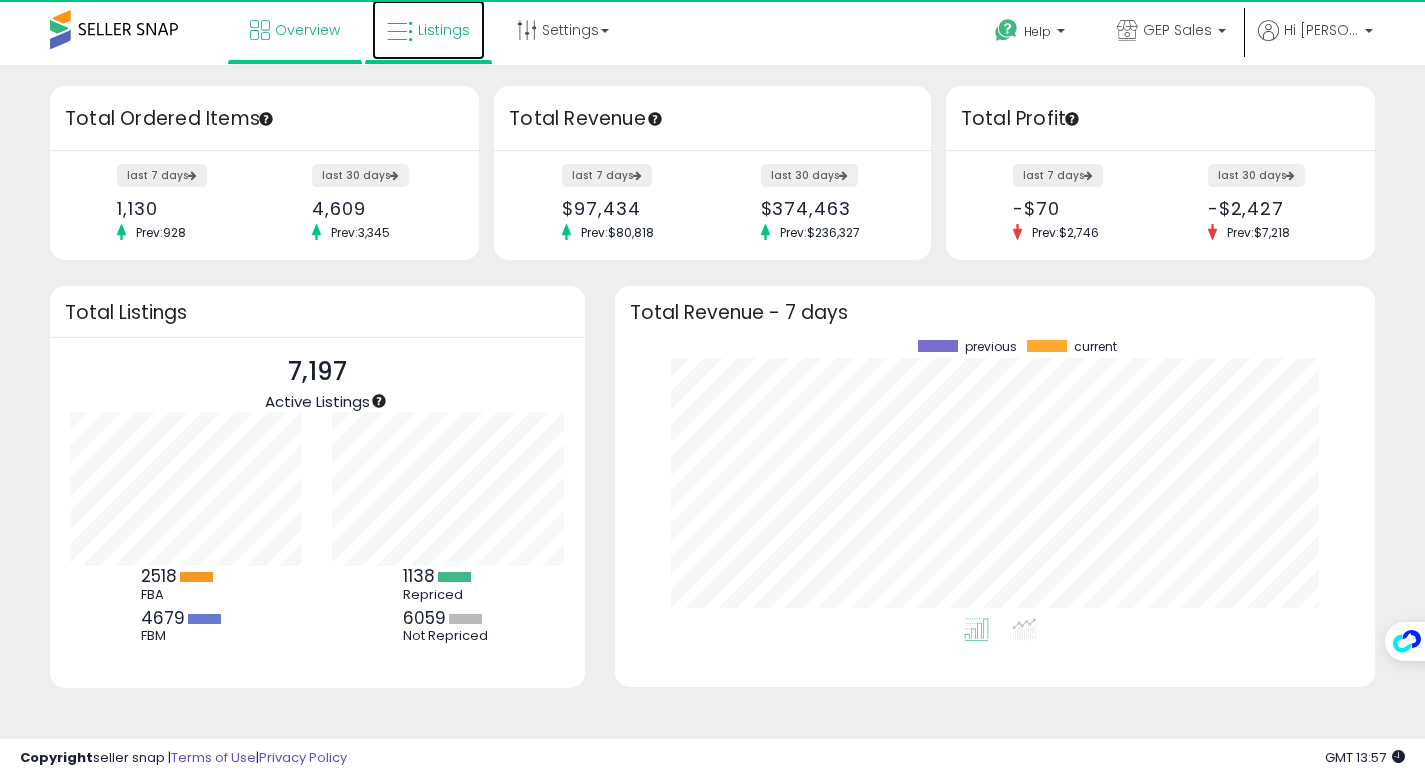 click on "Listings" at bounding box center [444, 30] 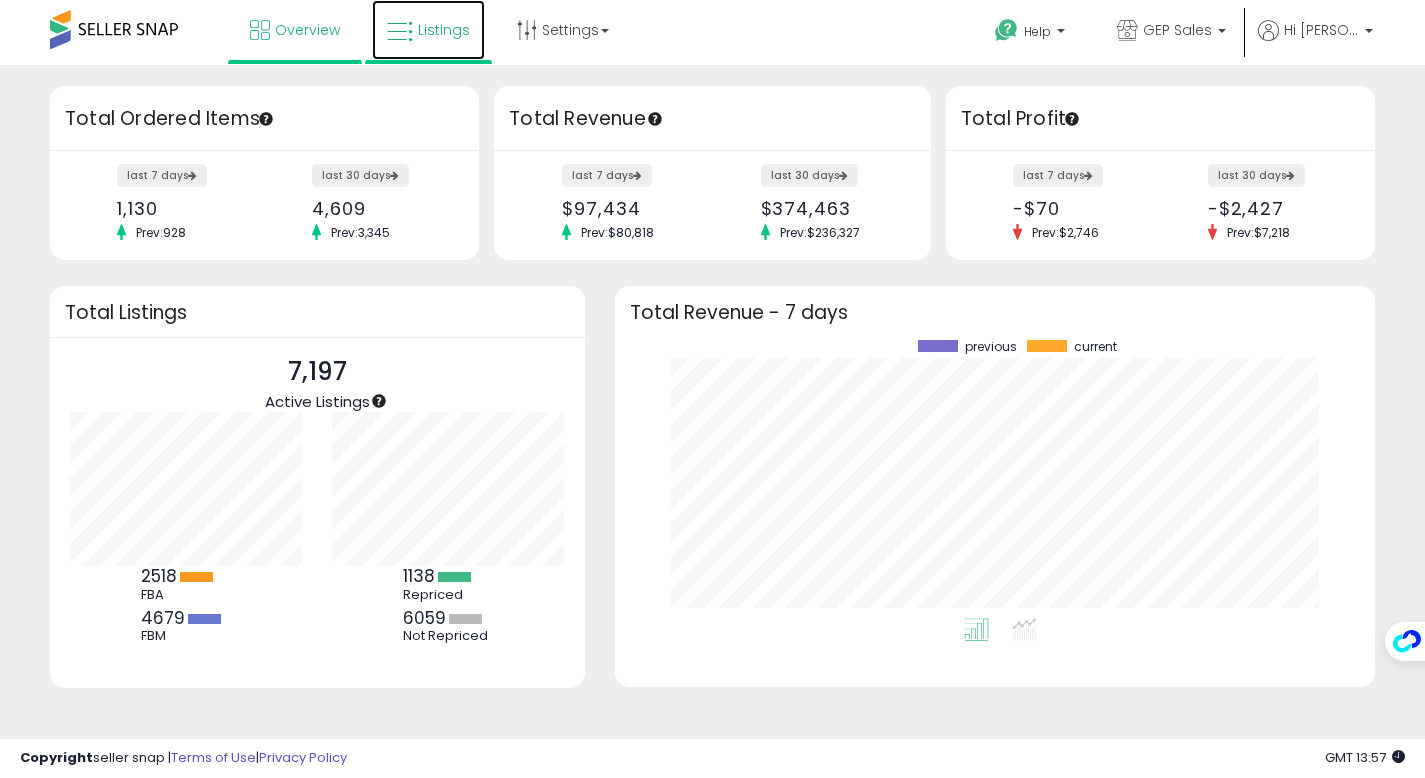 click on "Listings" at bounding box center (444, 30) 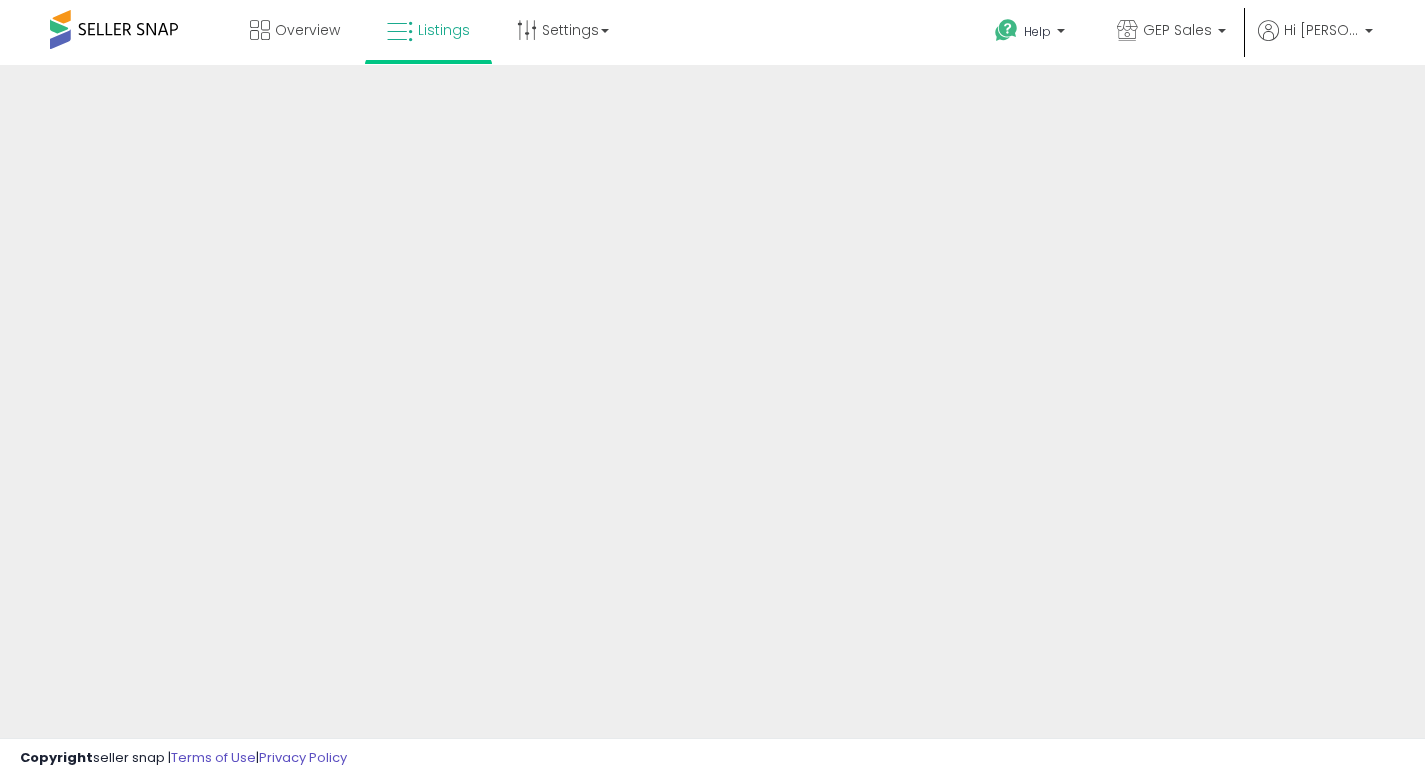 scroll, scrollTop: 0, scrollLeft: 0, axis: both 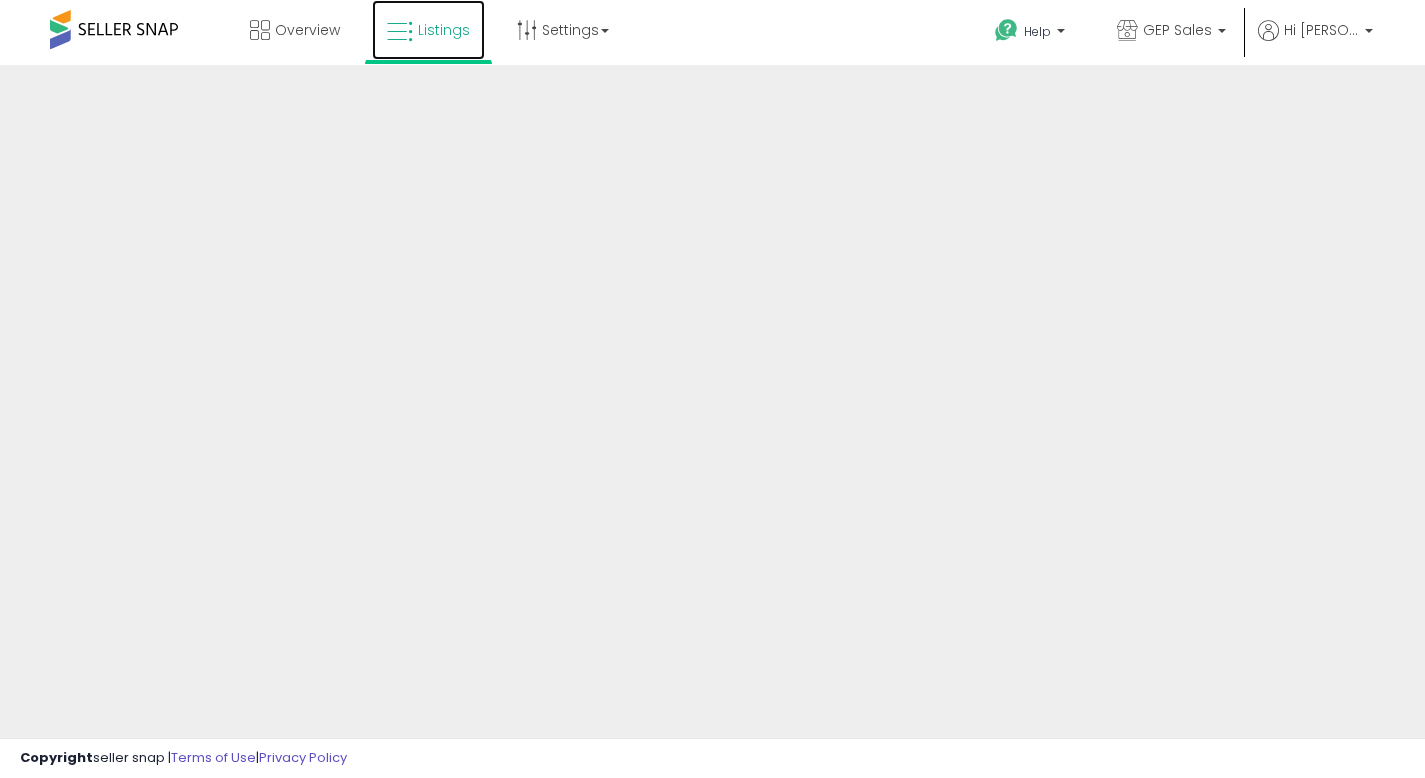 click on "Listings" at bounding box center [444, 30] 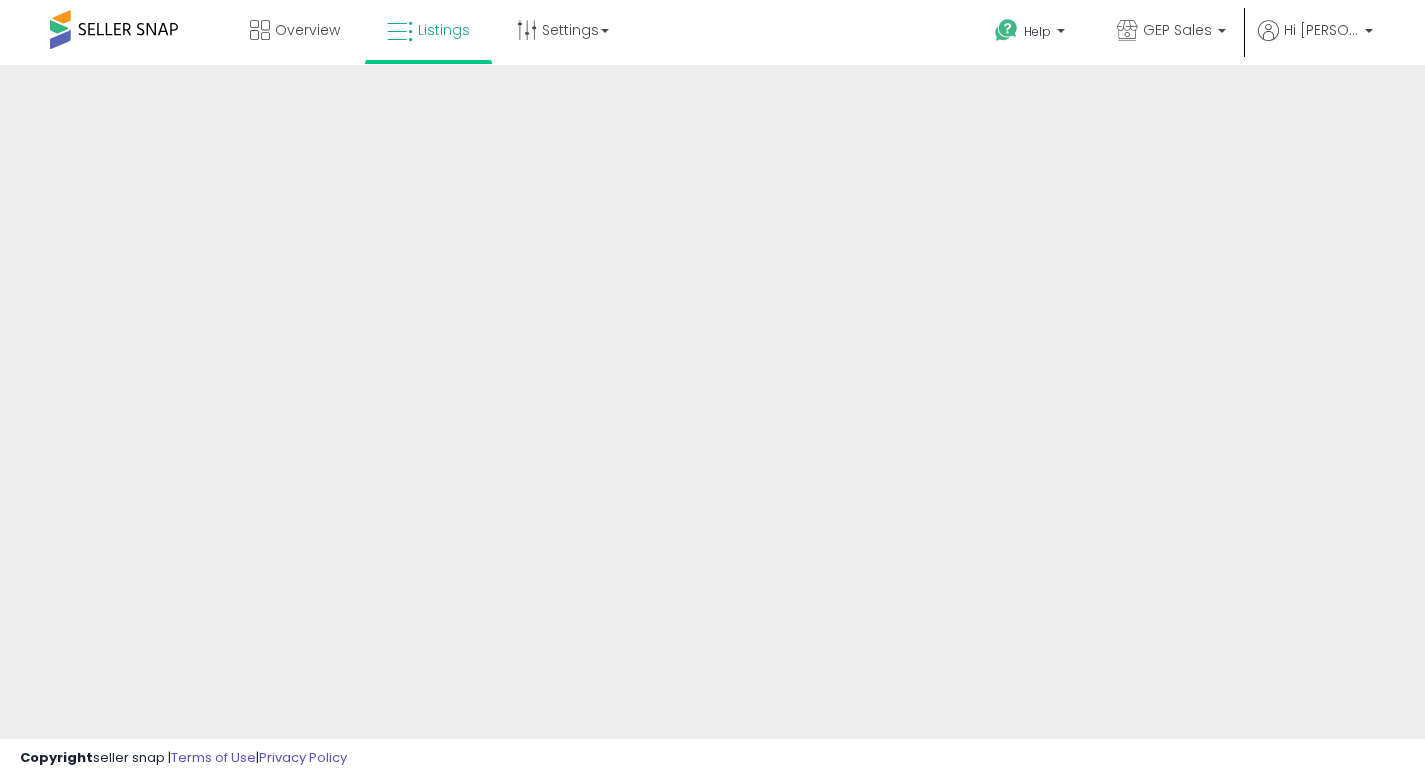 scroll, scrollTop: 0, scrollLeft: 0, axis: both 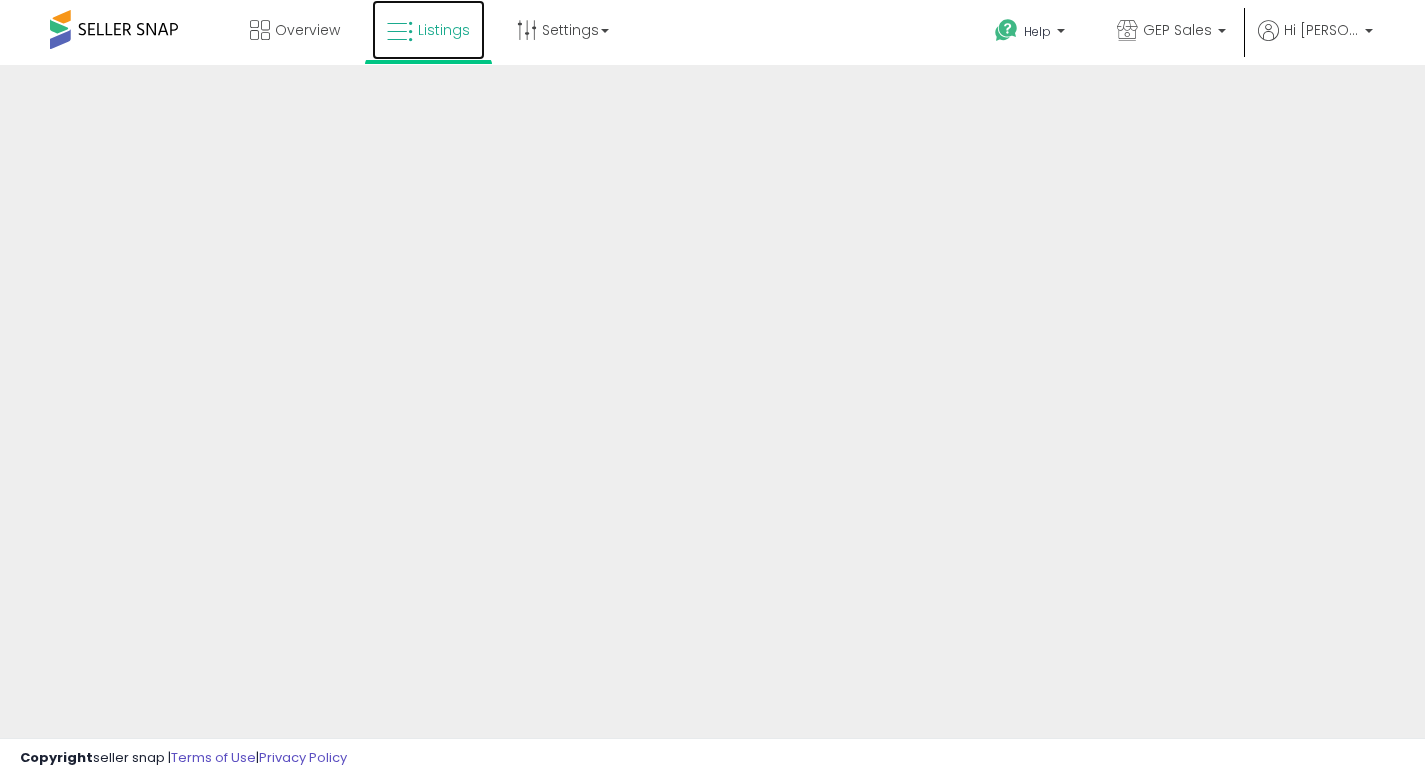 click on "Listings" at bounding box center (444, 30) 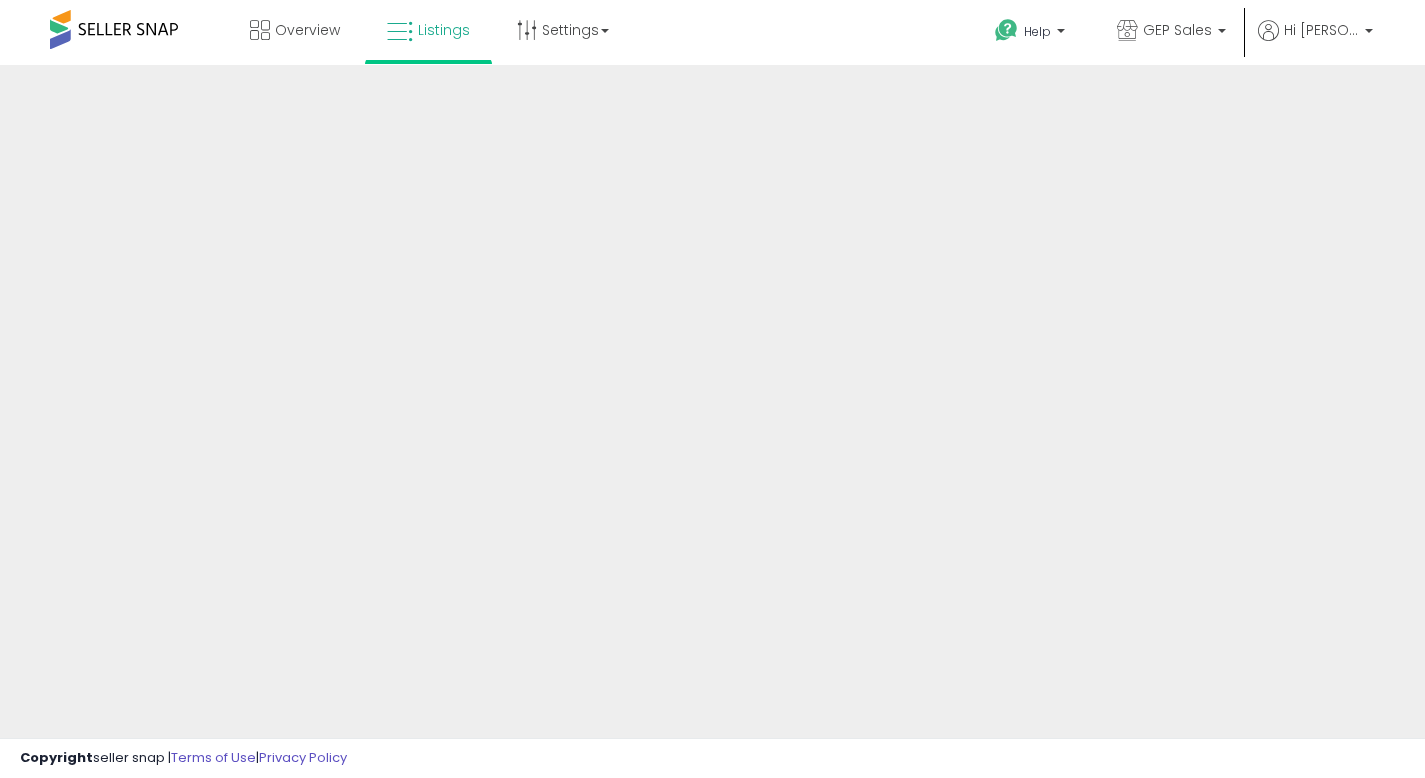 scroll, scrollTop: 0, scrollLeft: 0, axis: both 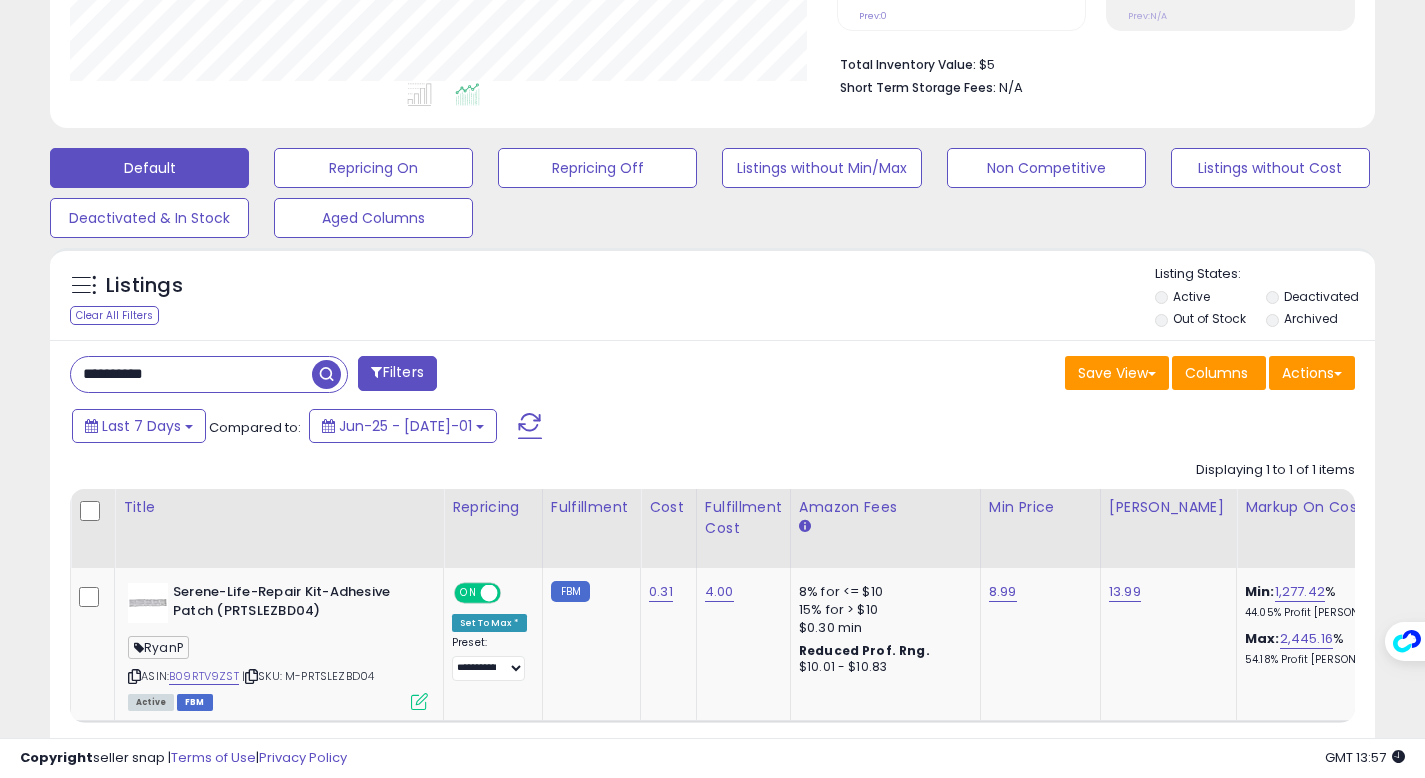 click on "**********" at bounding box center [191, 374] 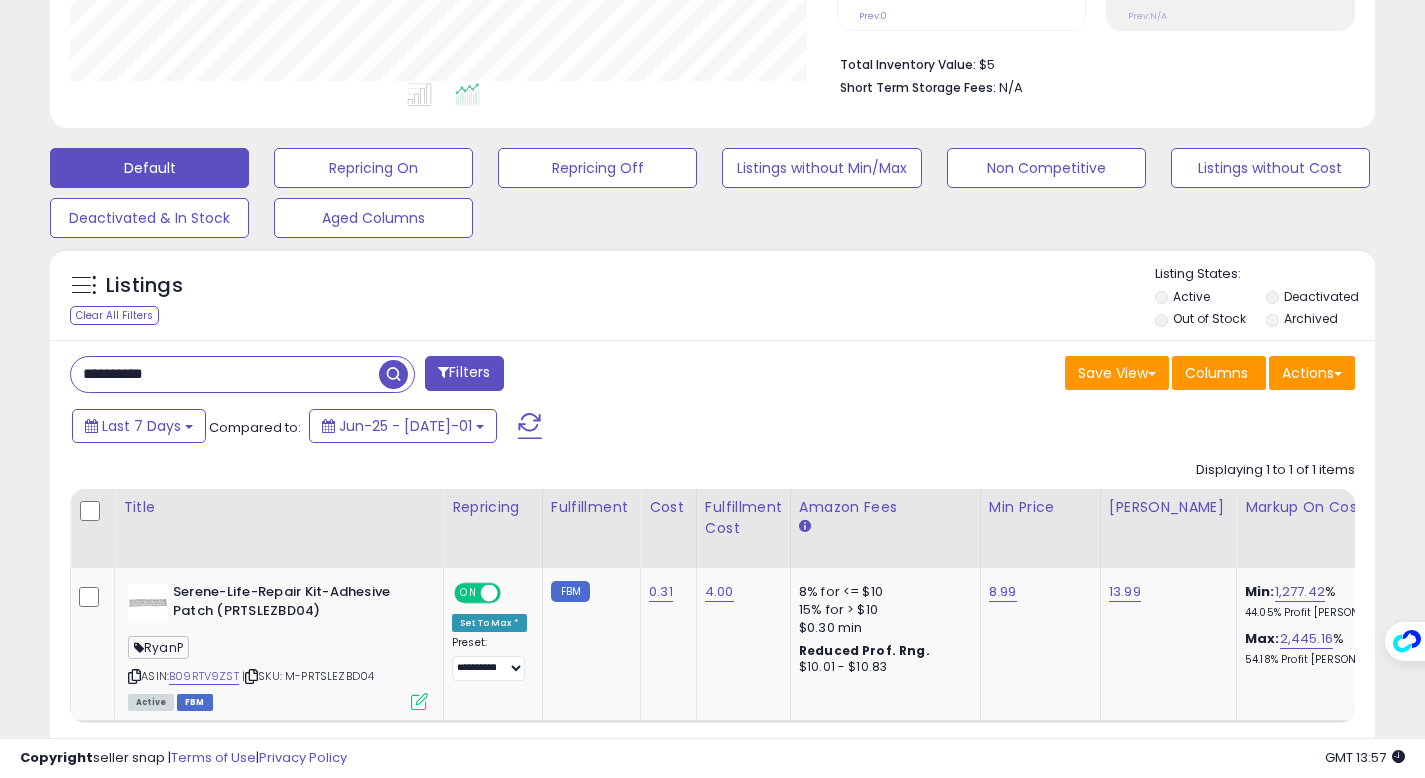 click on "**********" at bounding box center (225, 374) 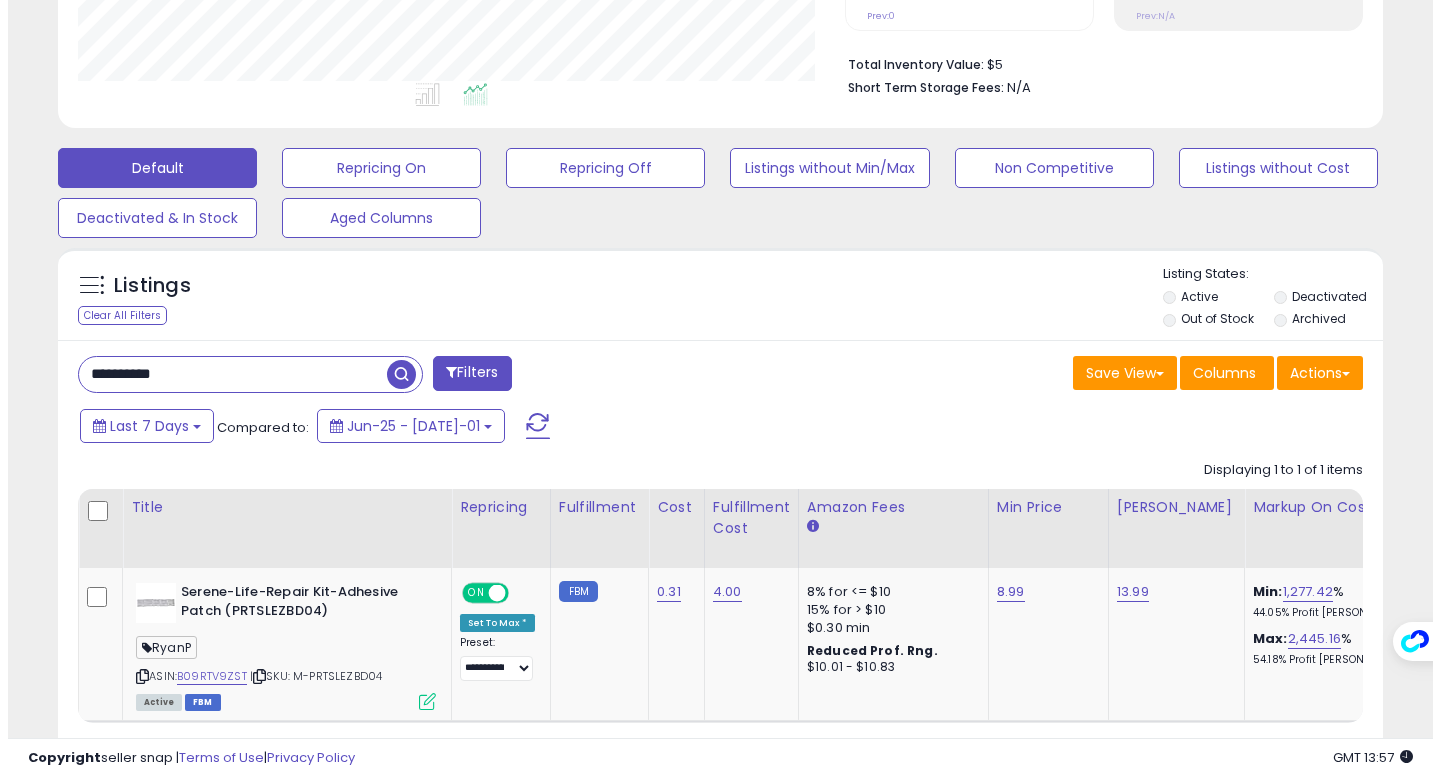 scroll, scrollTop: 442, scrollLeft: 0, axis: vertical 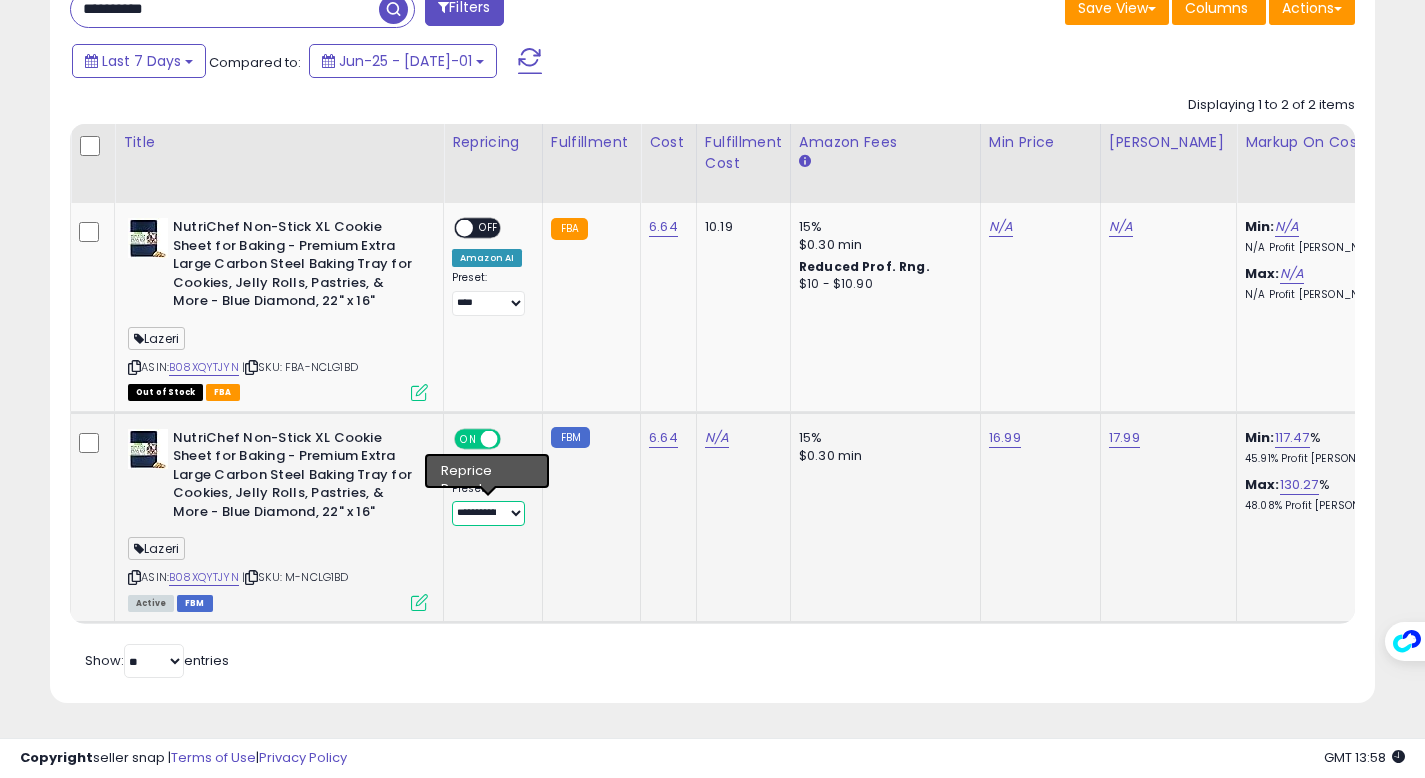 click on "**********" at bounding box center [488, 513] 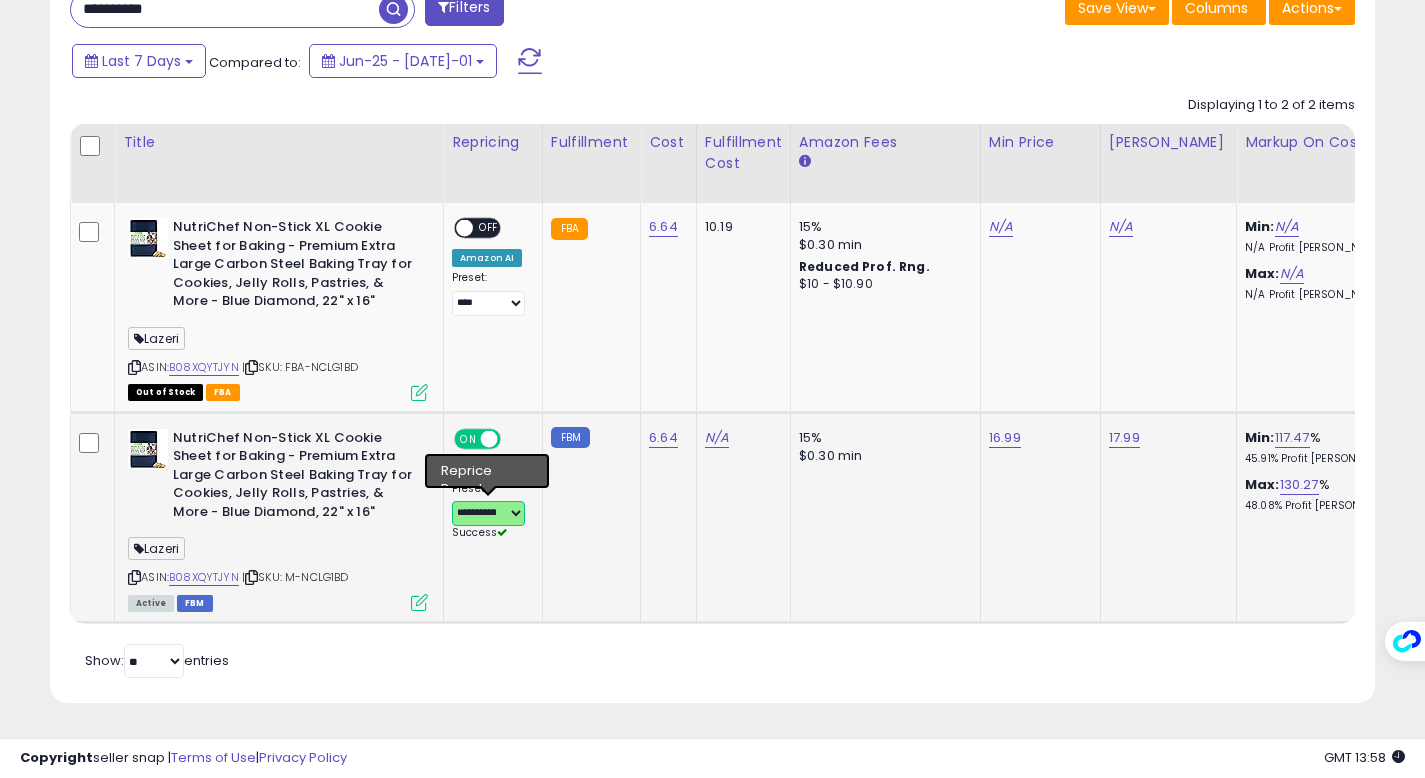 click on "**********" at bounding box center (488, 513) 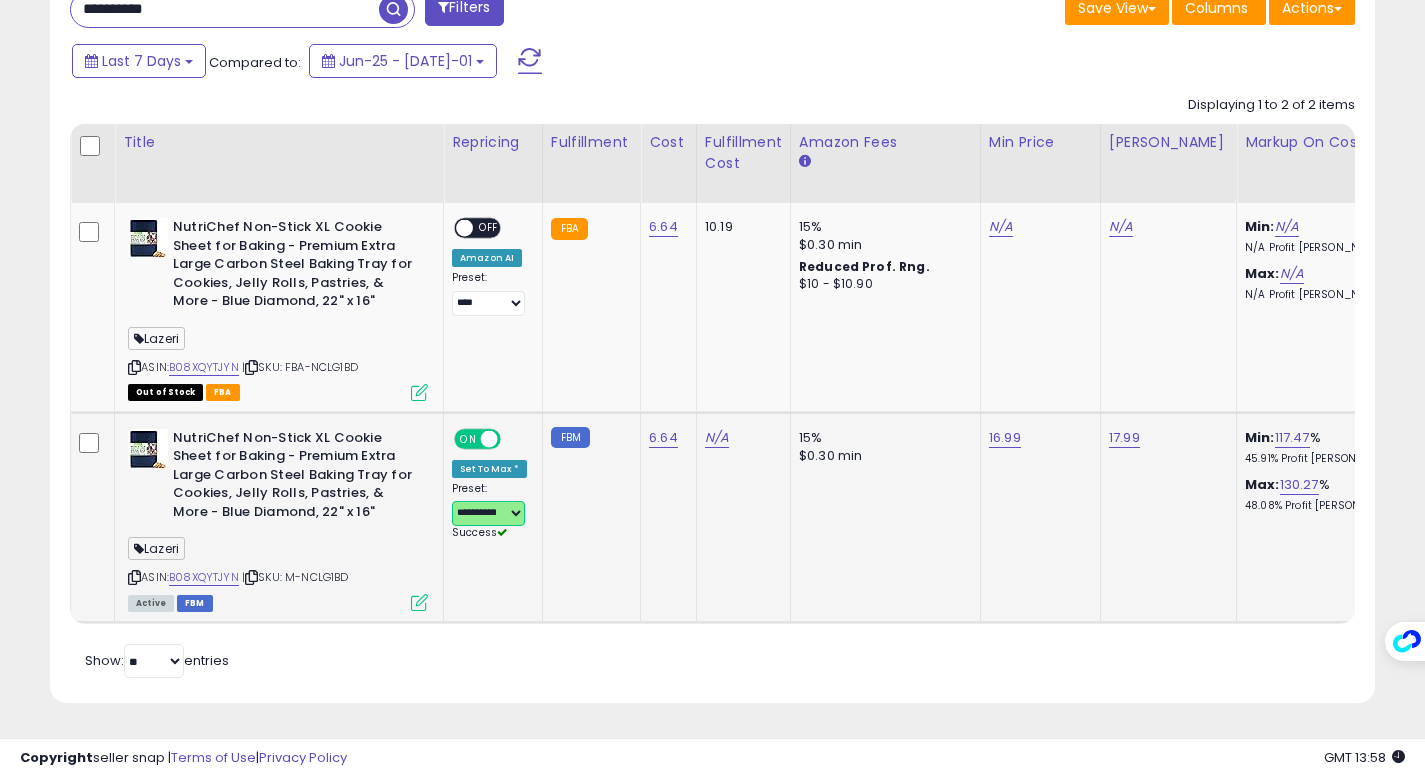 select on "**********" 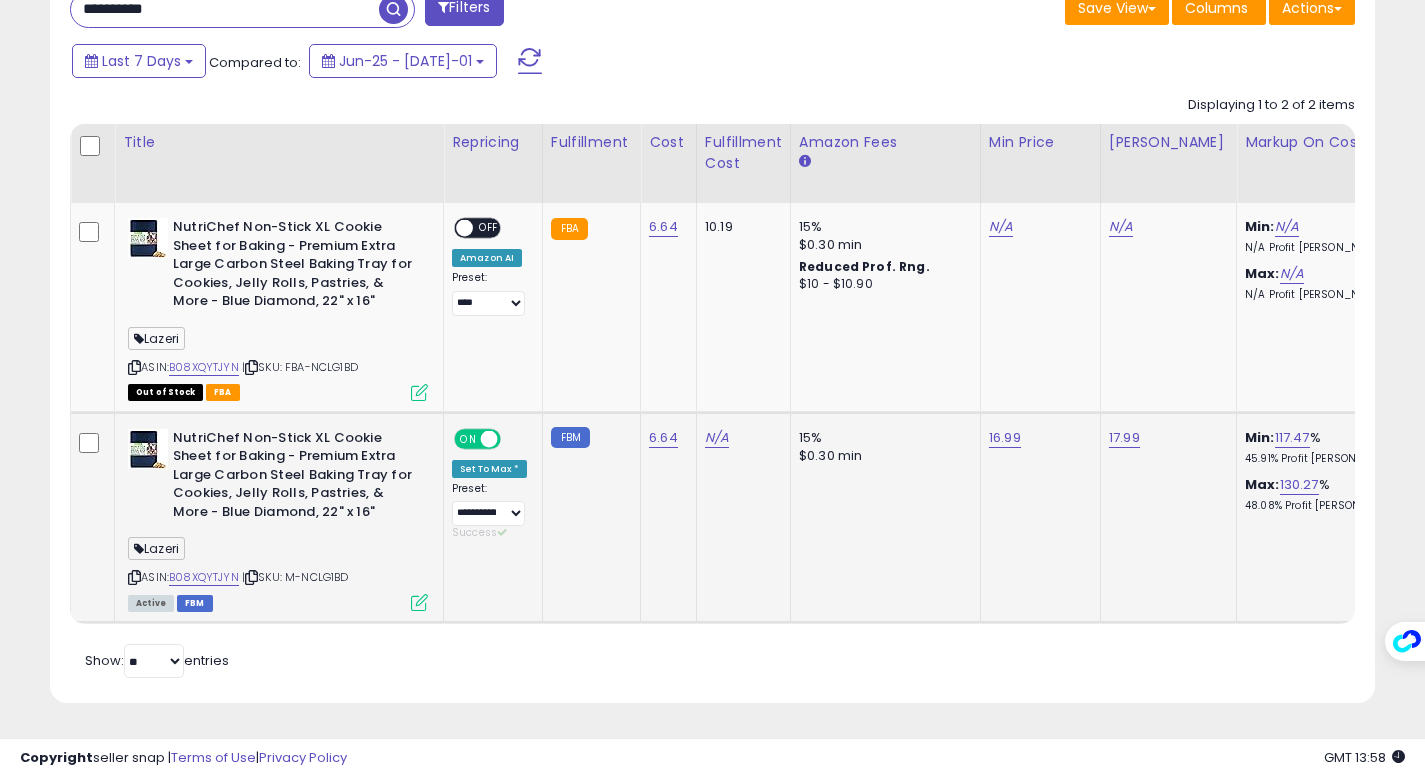 click on "6.64" 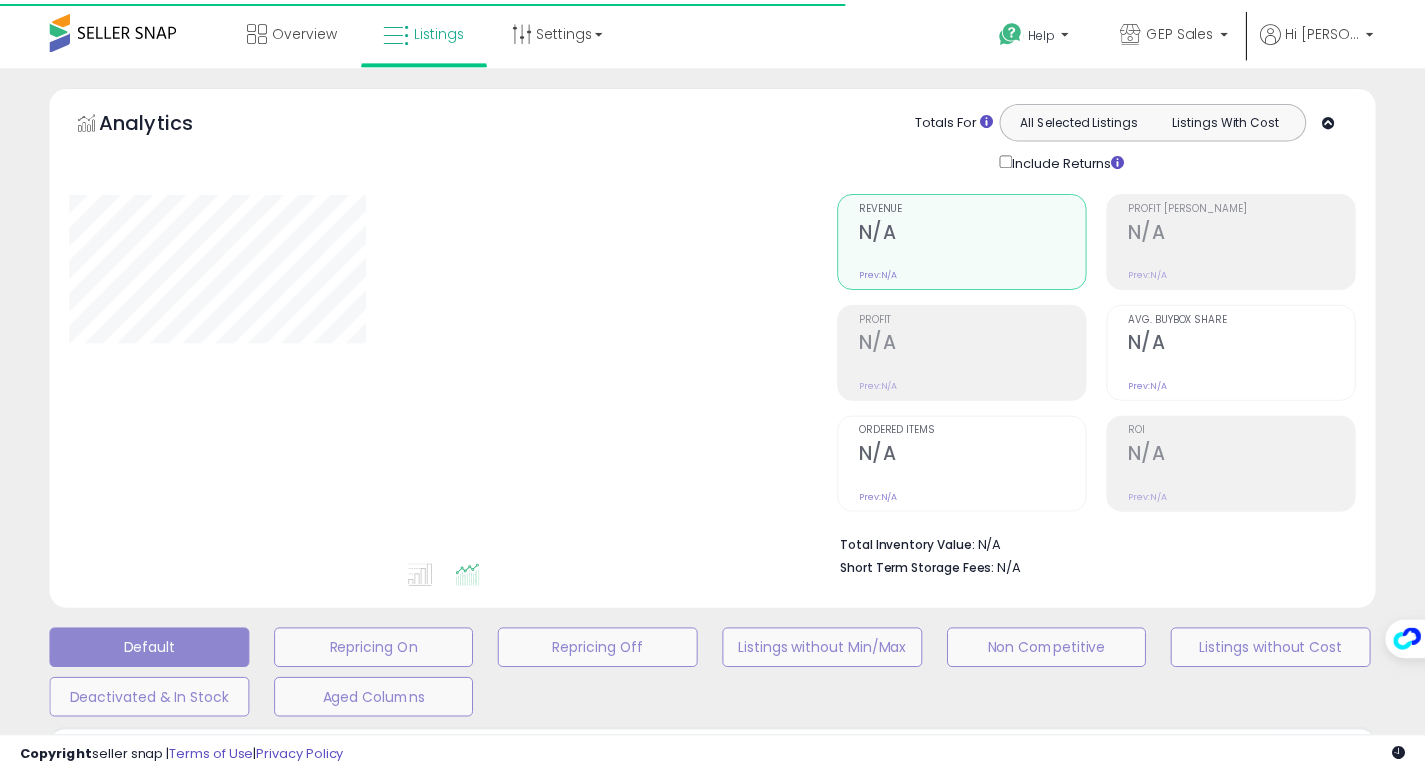 scroll, scrollTop: 463, scrollLeft: 0, axis: vertical 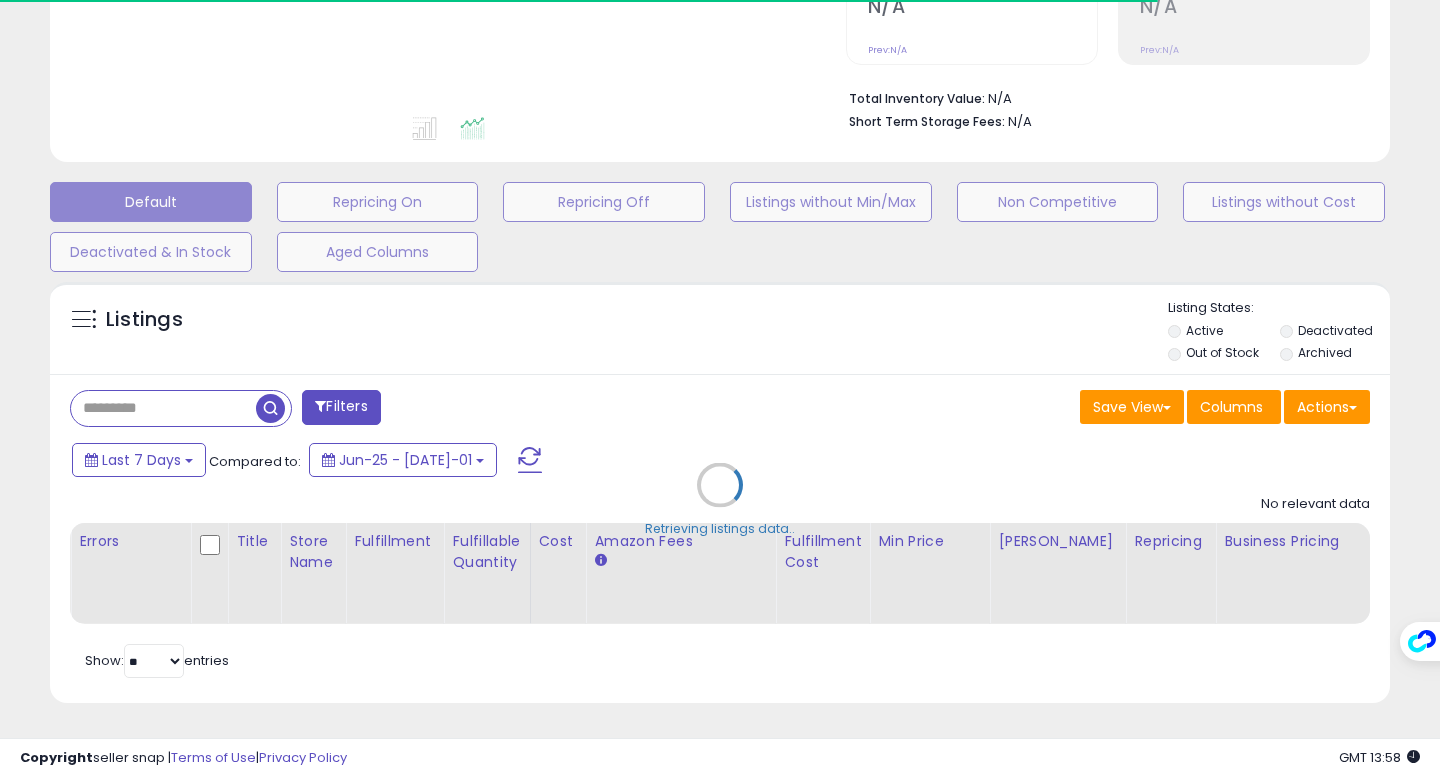 type on "**********" 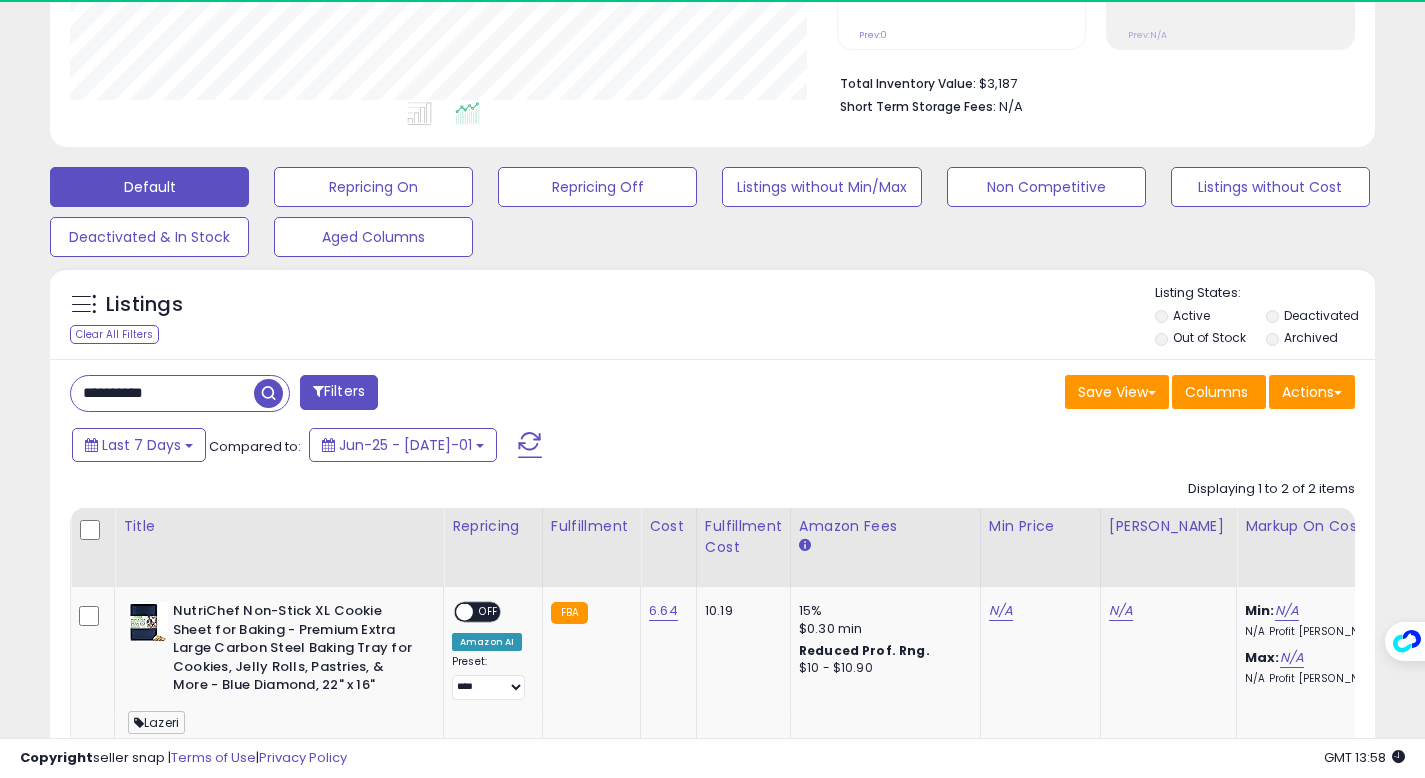 scroll, scrollTop: 862, scrollLeft: 0, axis: vertical 